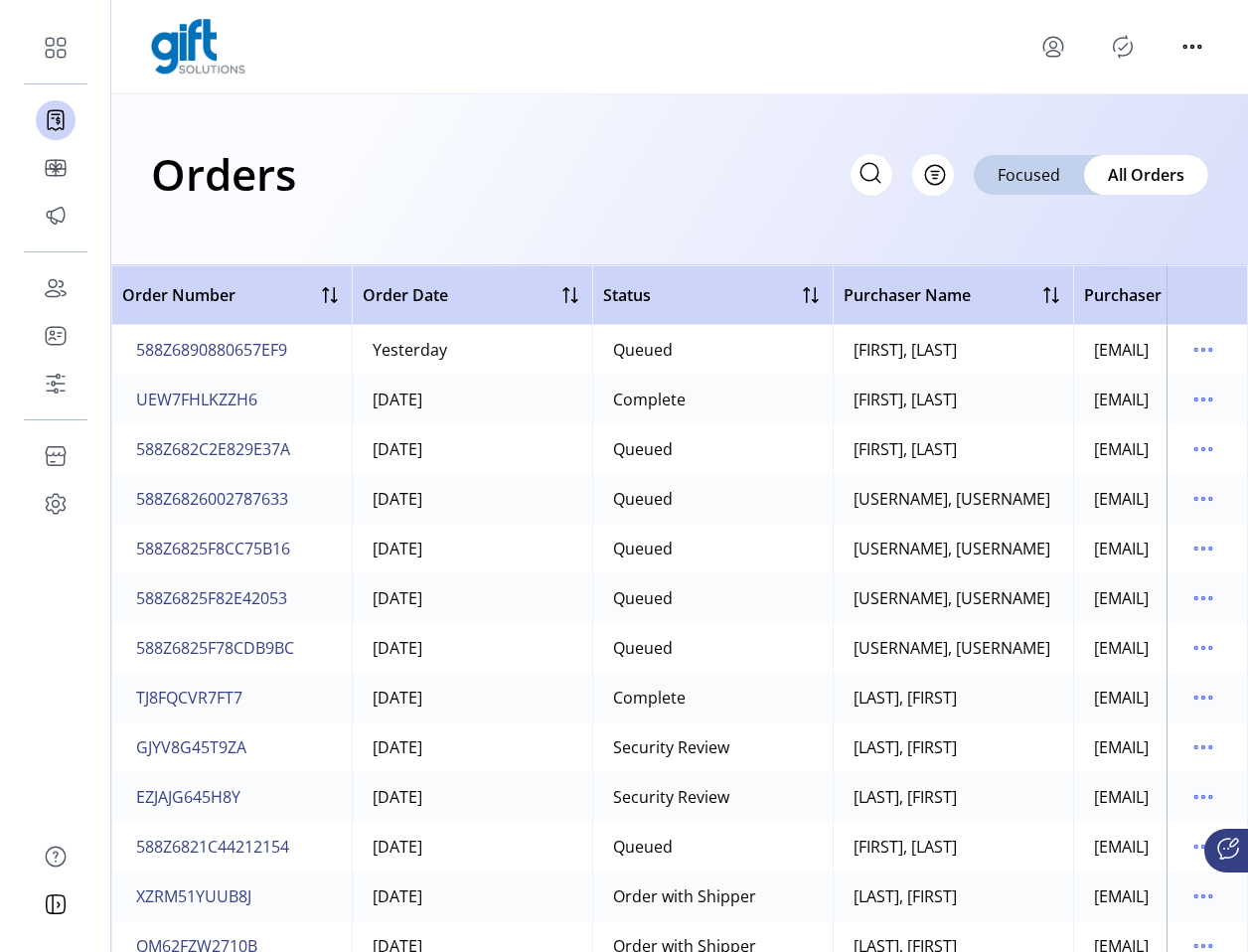 scroll, scrollTop: 0, scrollLeft: 0, axis: both 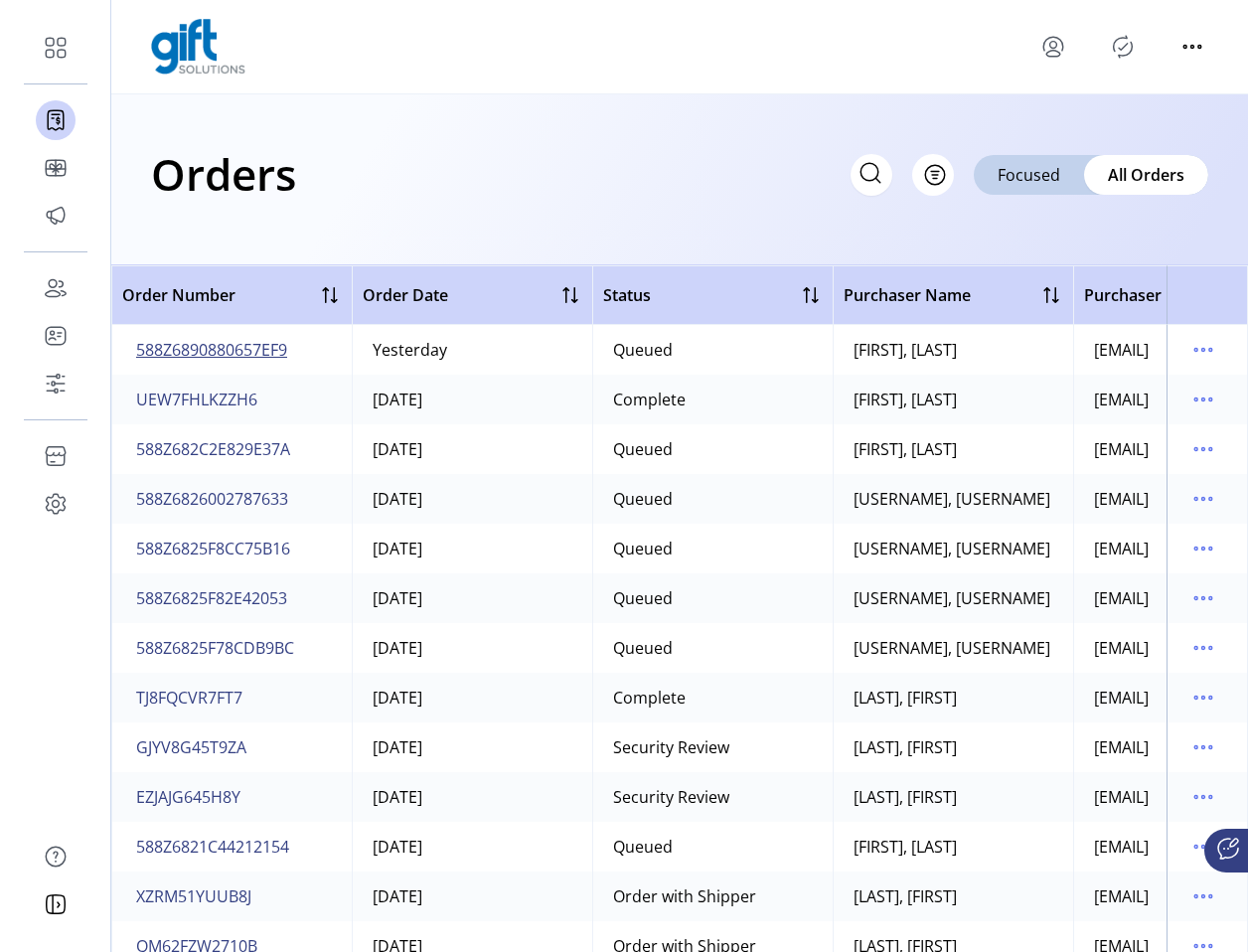 click on "588Z6890880657EF9" 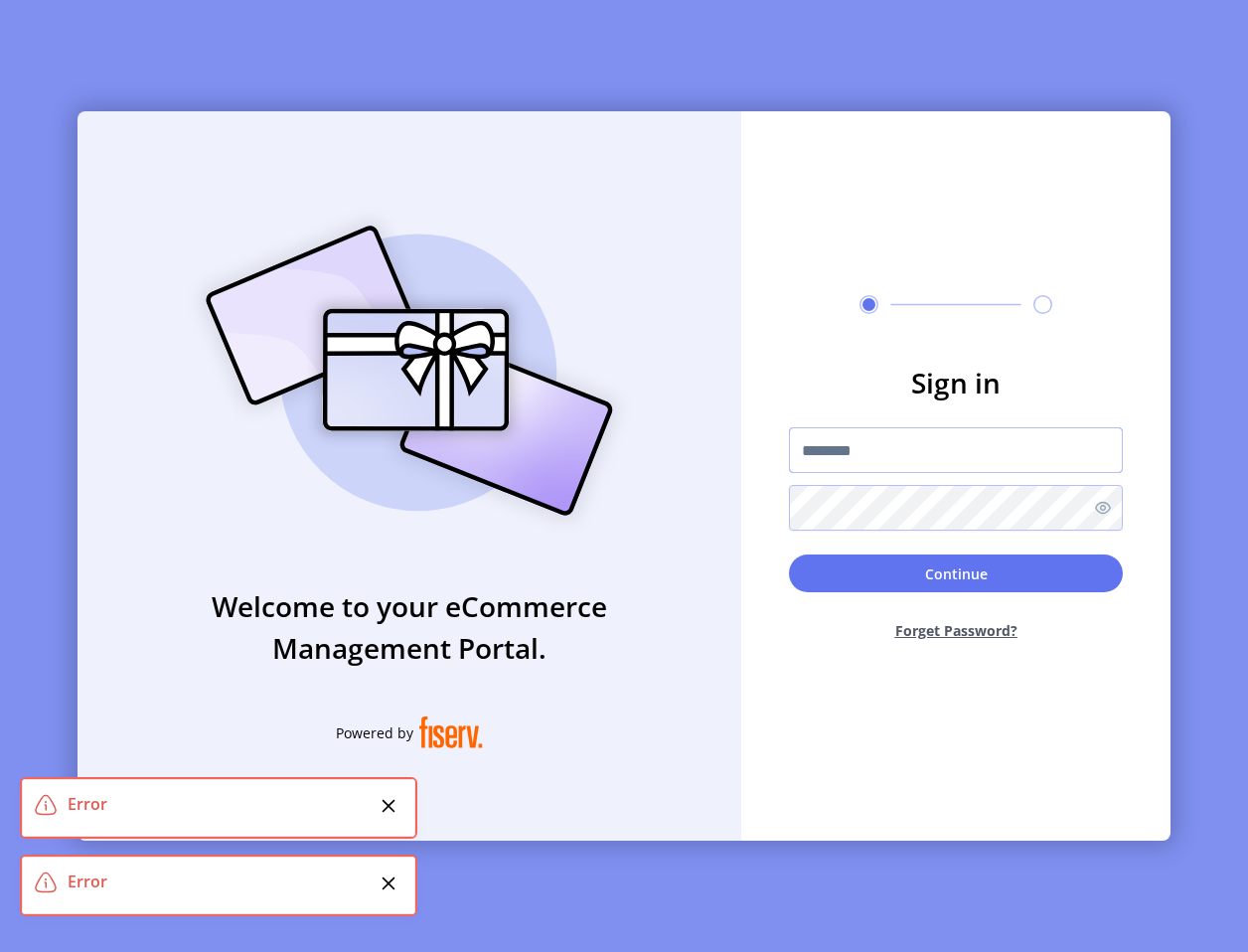 click at bounding box center (956, 450) 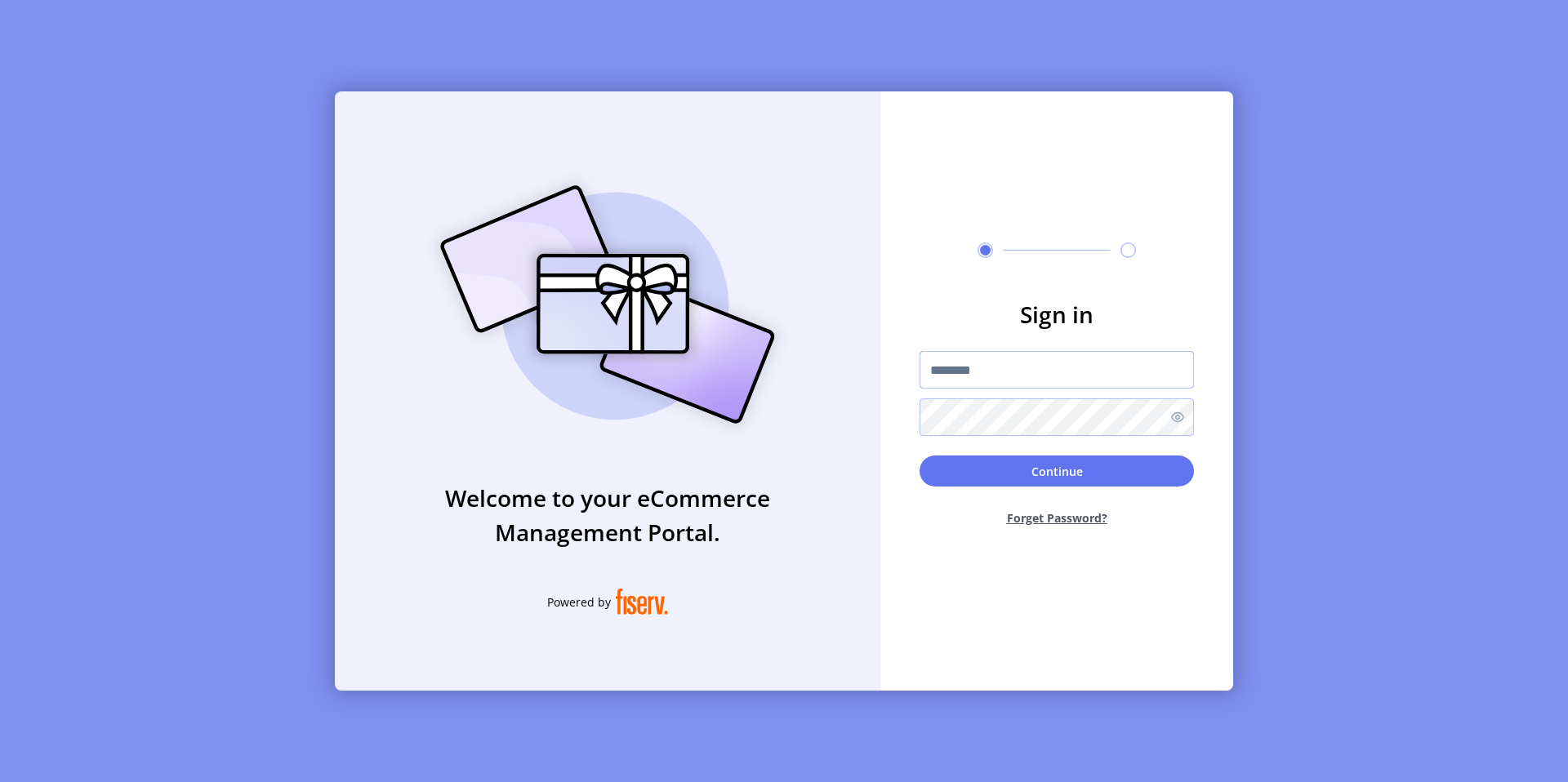 scroll, scrollTop: 0, scrollLeft: 0, axis: both 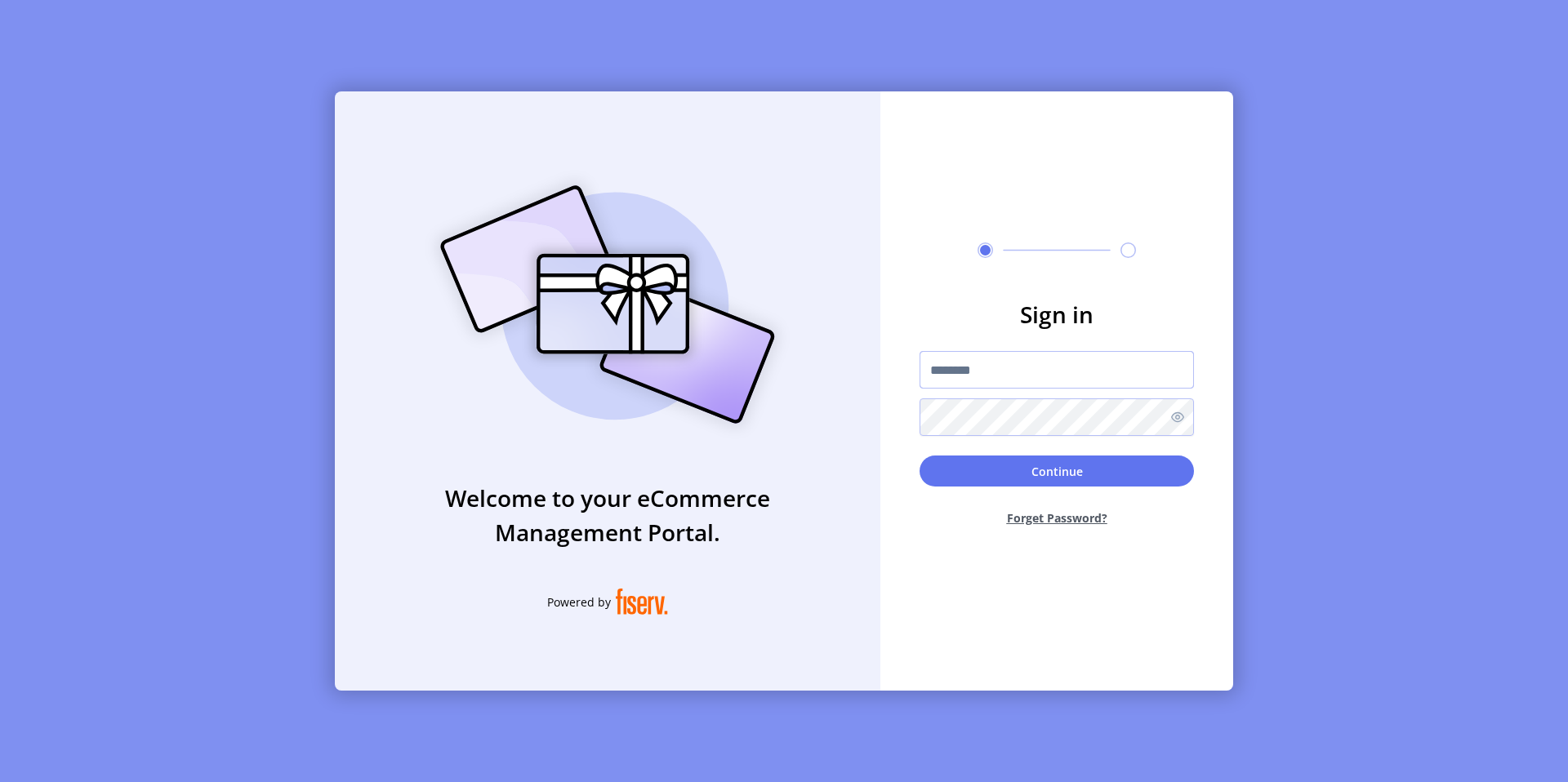 drag, startPoint x: 0, startPoint y: 0, endPoint x: 987, endPoint y: 354, distance: 1048.5633 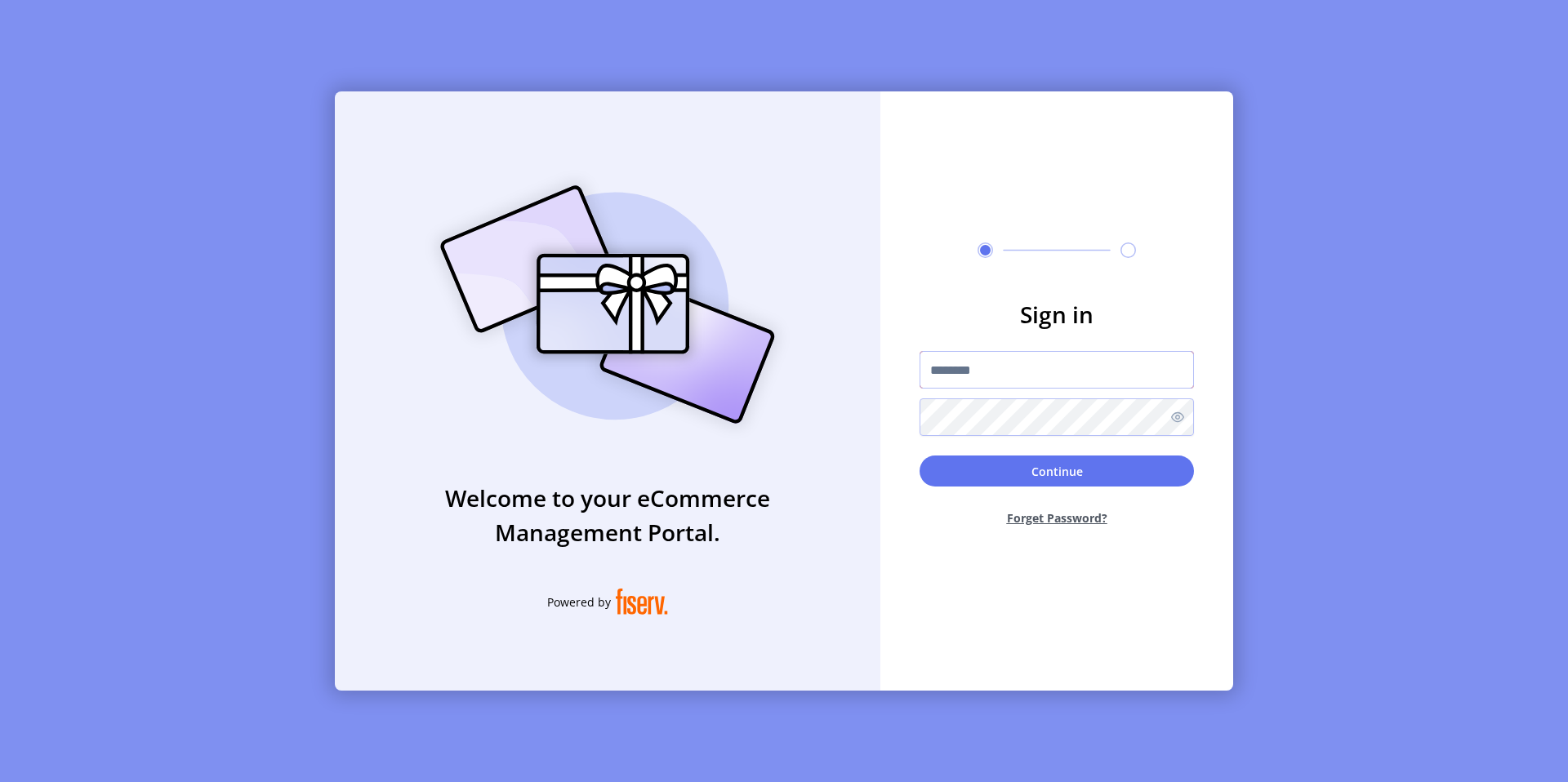 type on "**********" 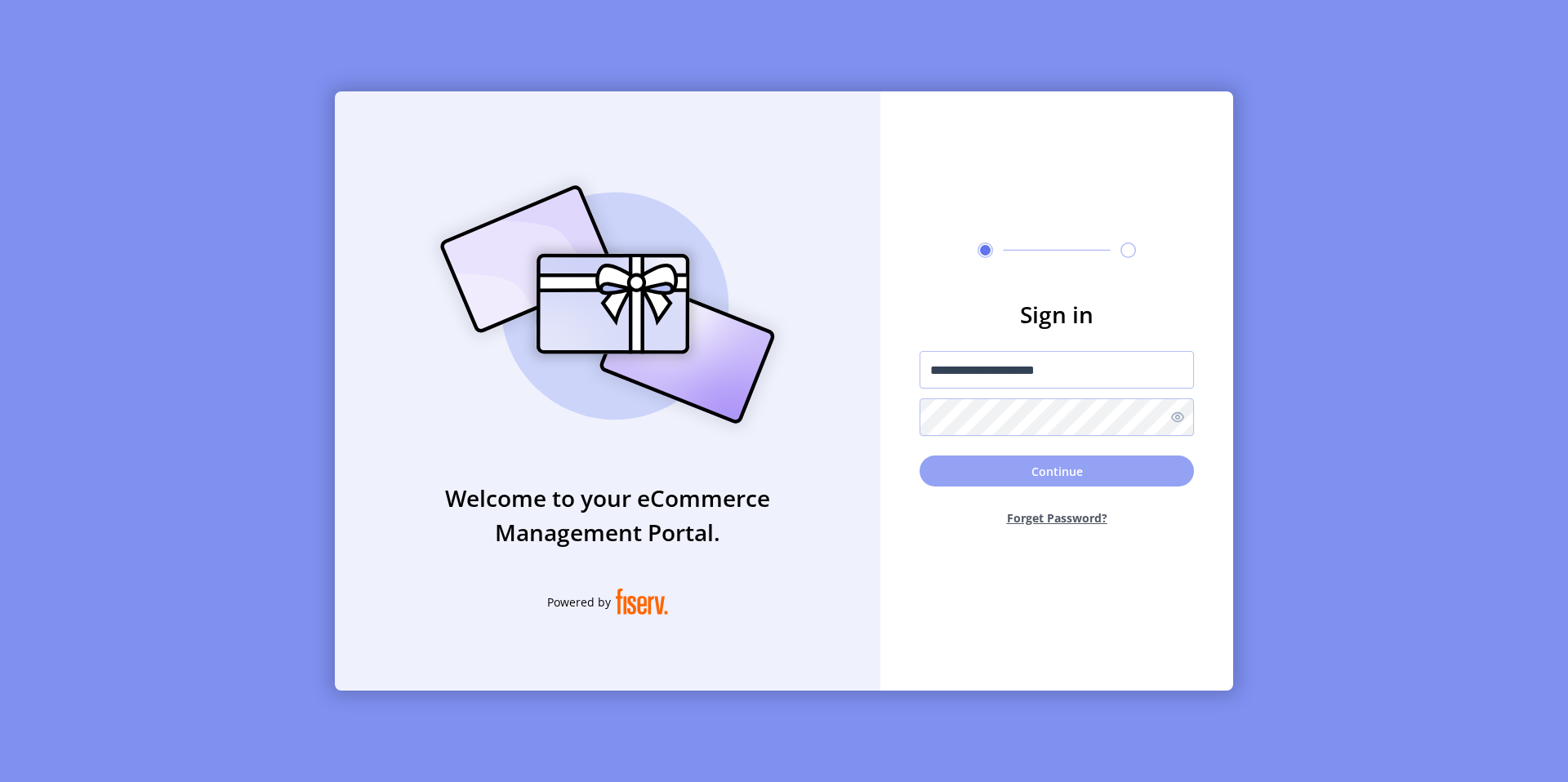 click on "Continue" 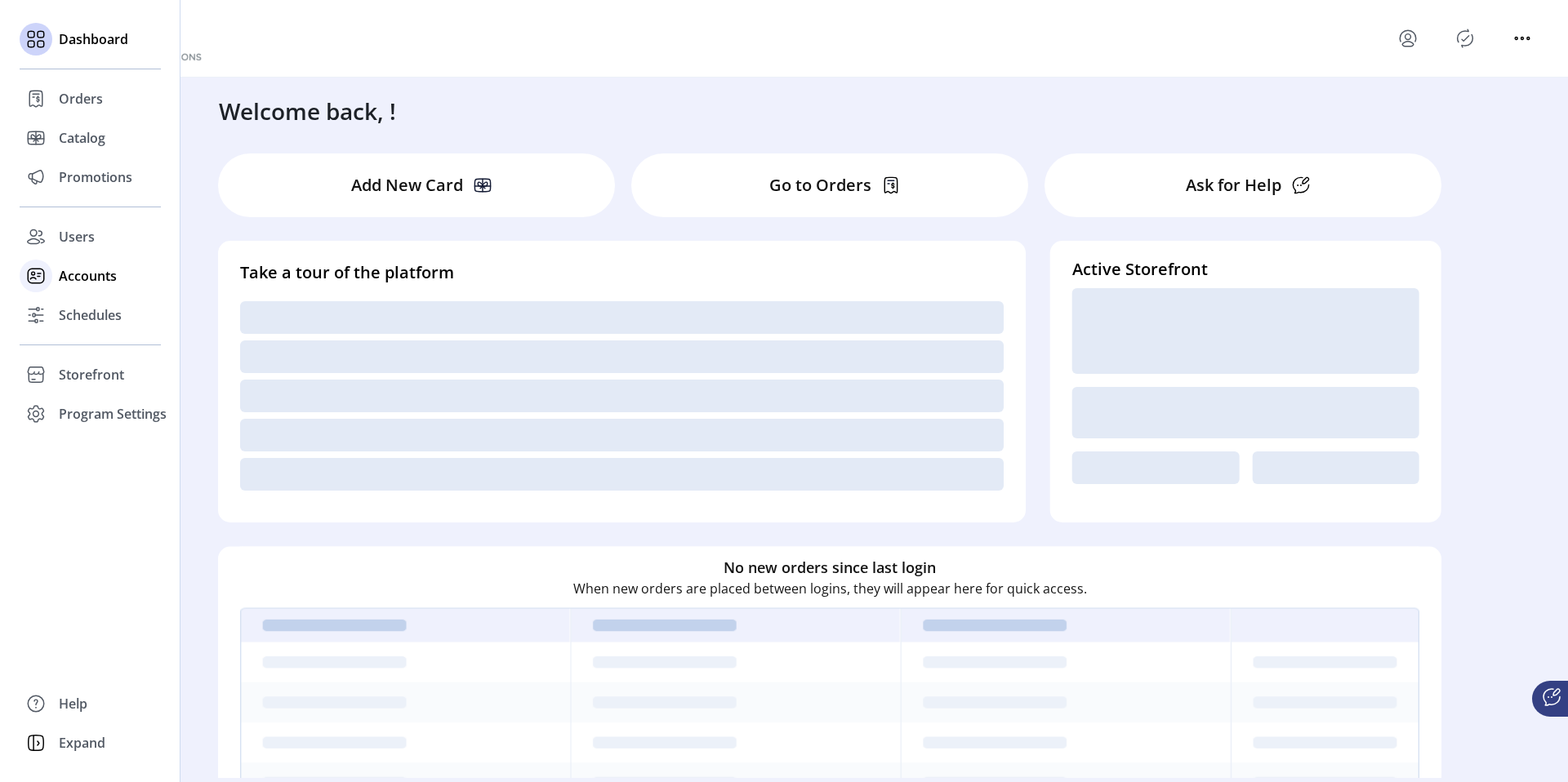 click on "Accounts" 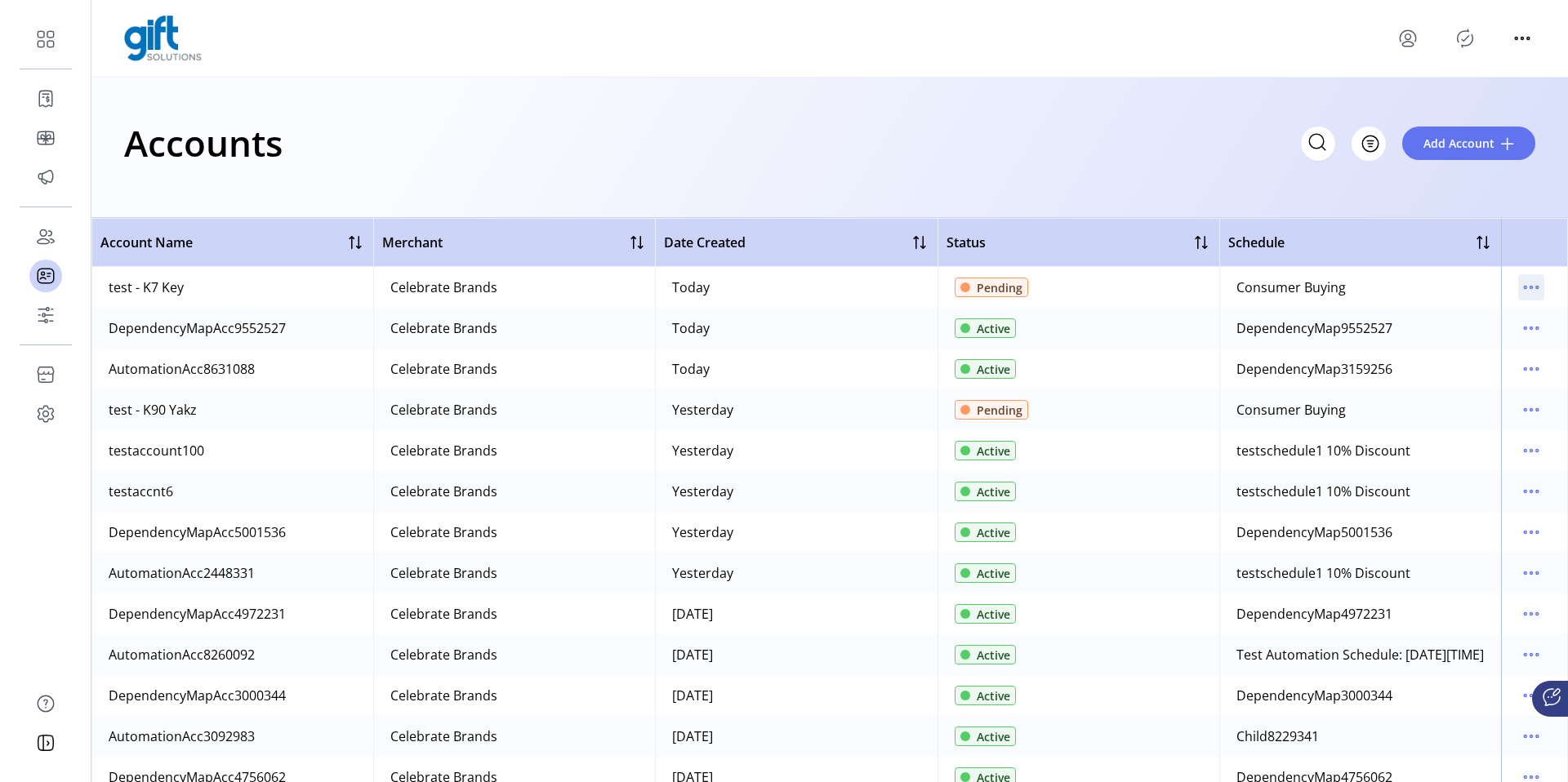 click 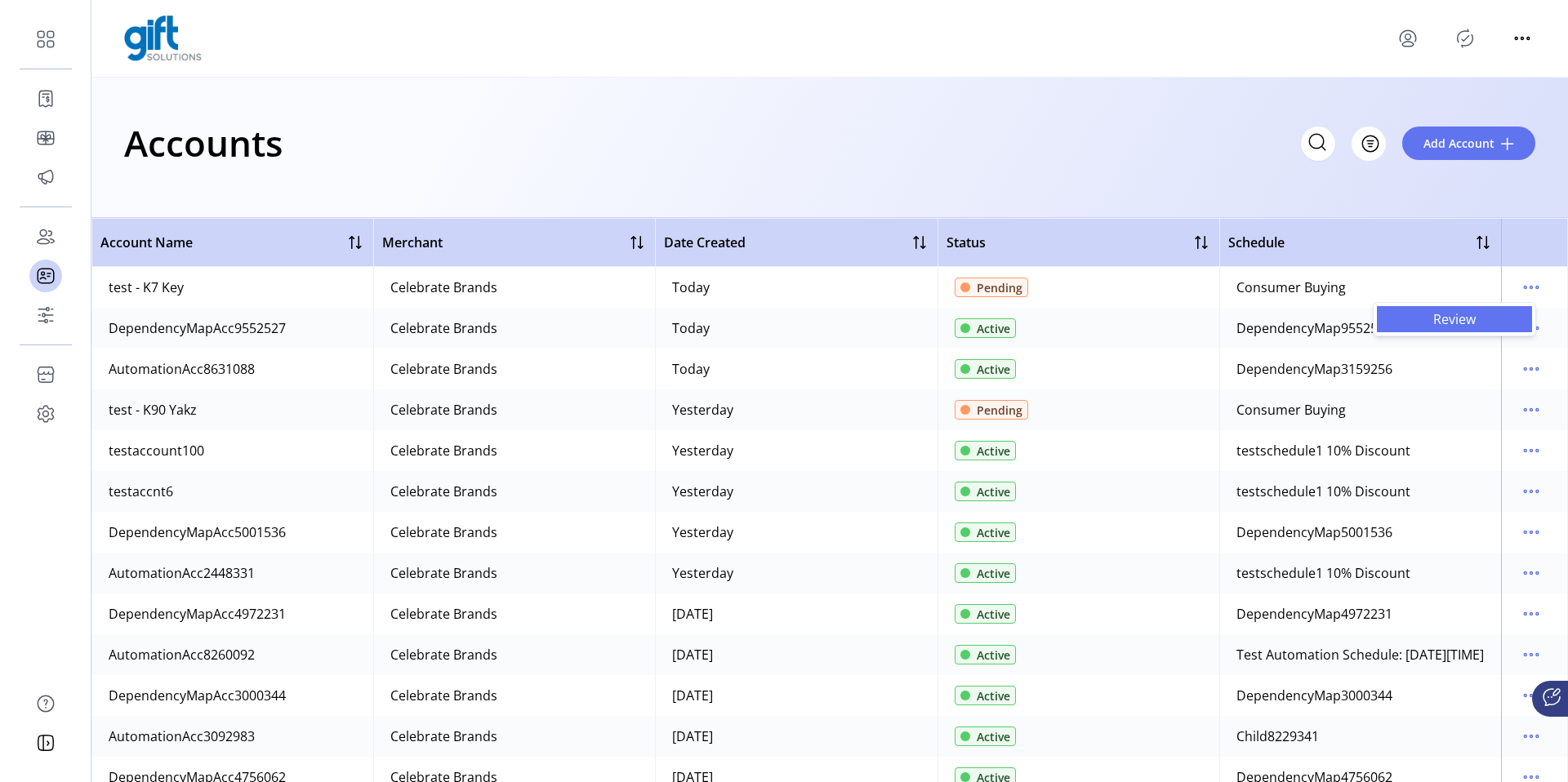 click on "Review" at bounding box center (1454, 319) 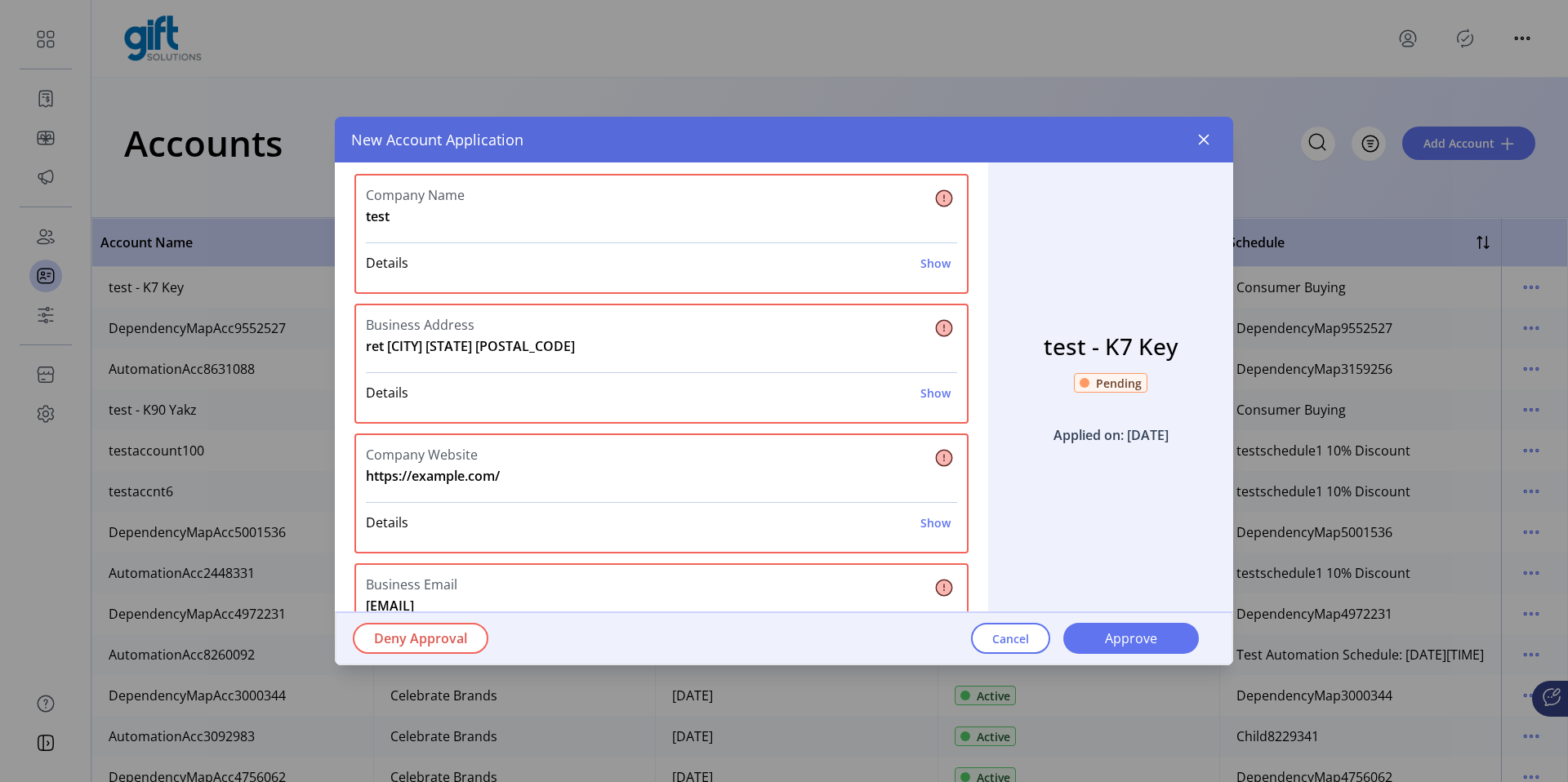 scroll, scrollTop: 84, scrollLeft: 0, axis: vertical 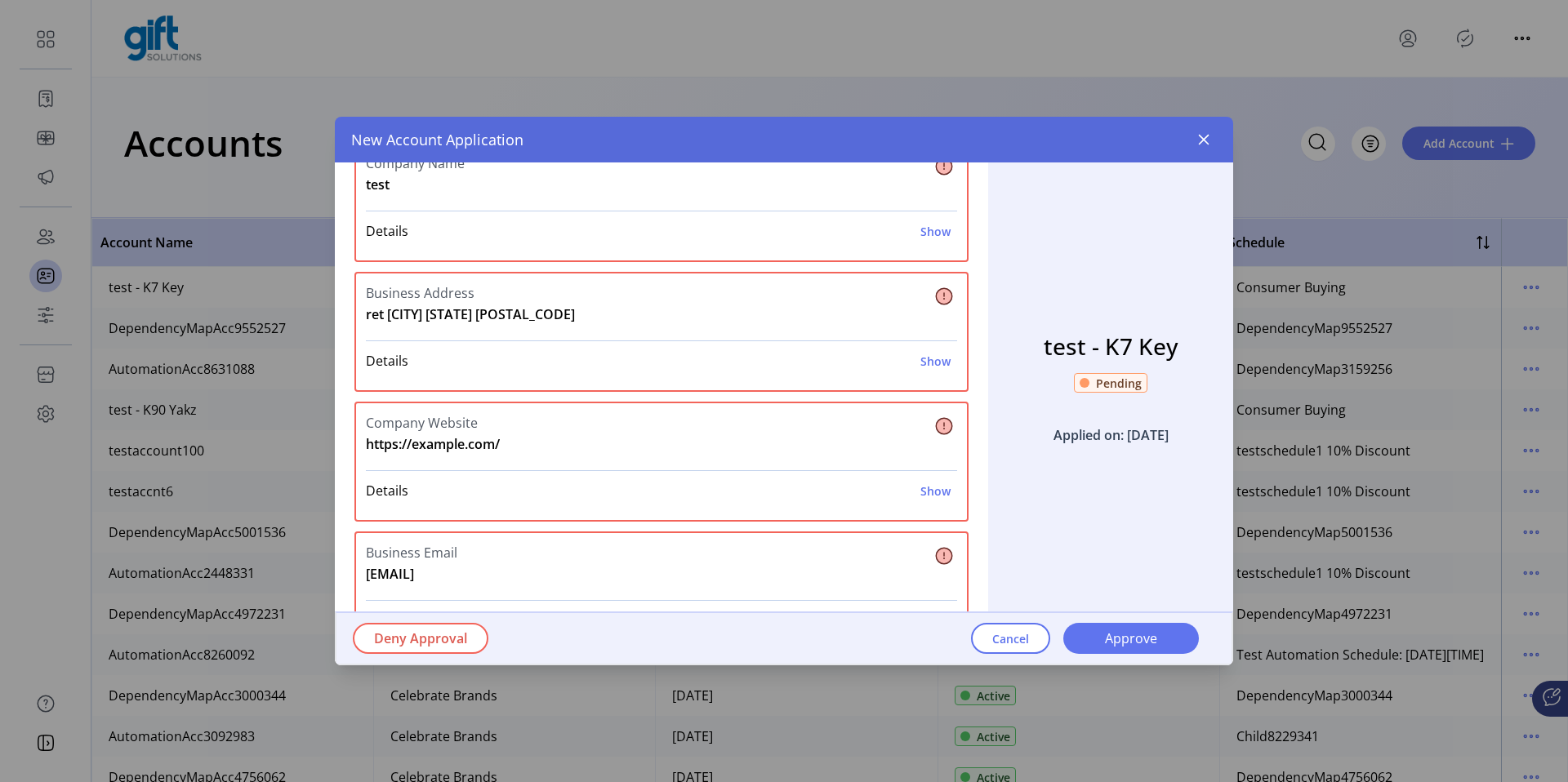 drag, startPoint x: 552, startPoint y: 445, endPoint x: 334, endPoint y: 441, distance: 218.0367 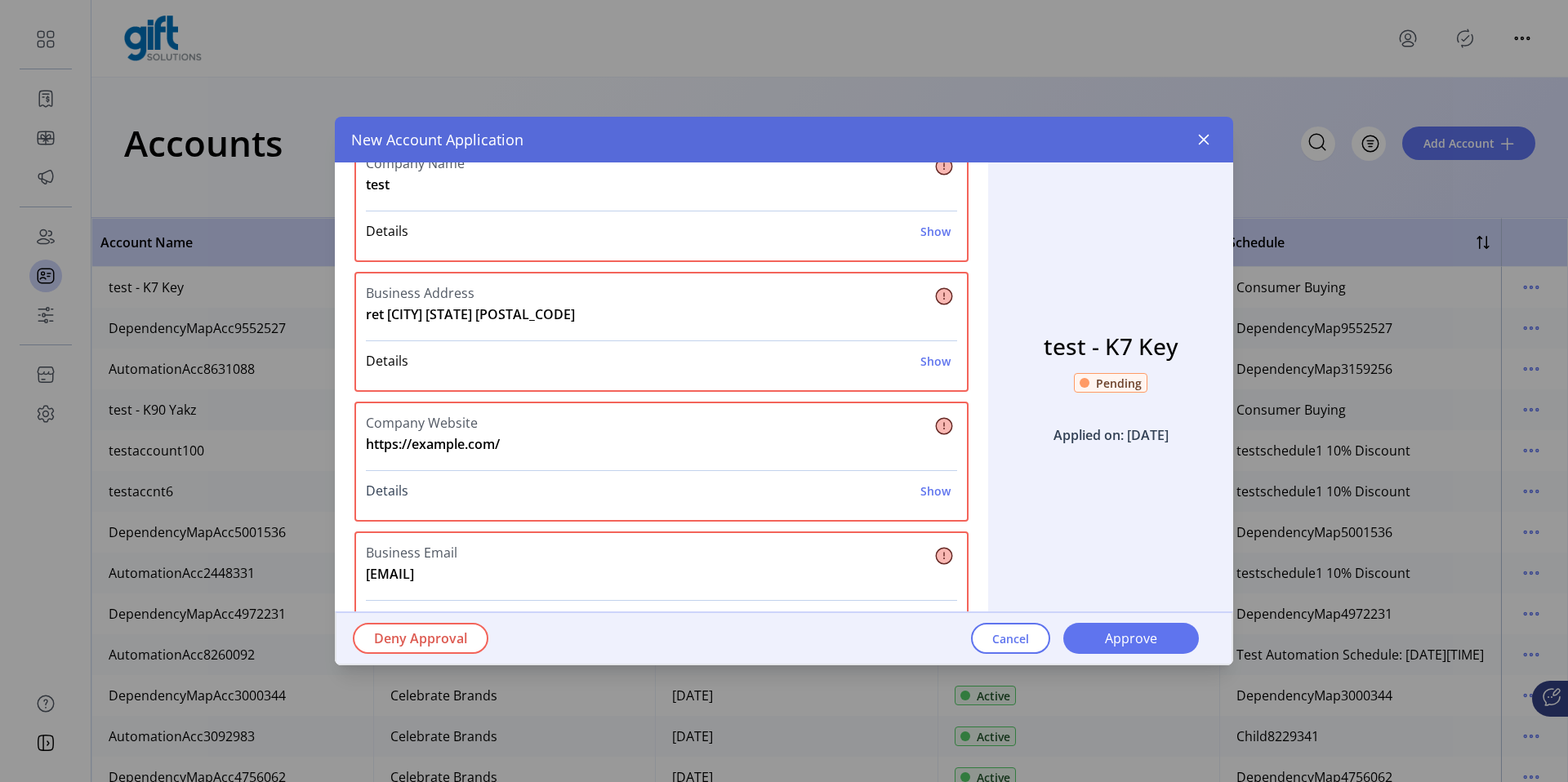 click on "Show" at bounding box center [935, 491] 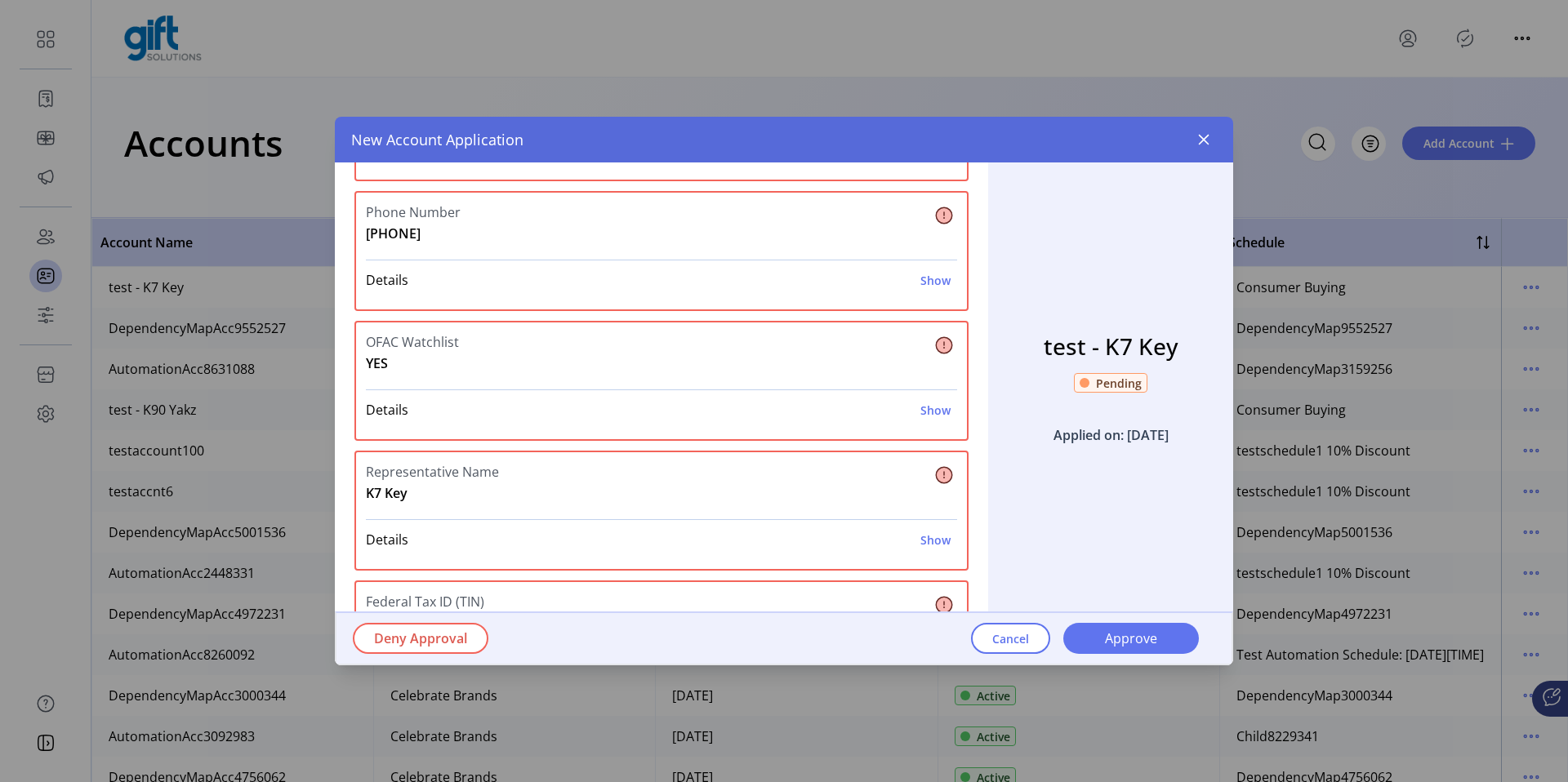 scroll, scrollTop: 609, scrollLeft: 0, axis: vertical 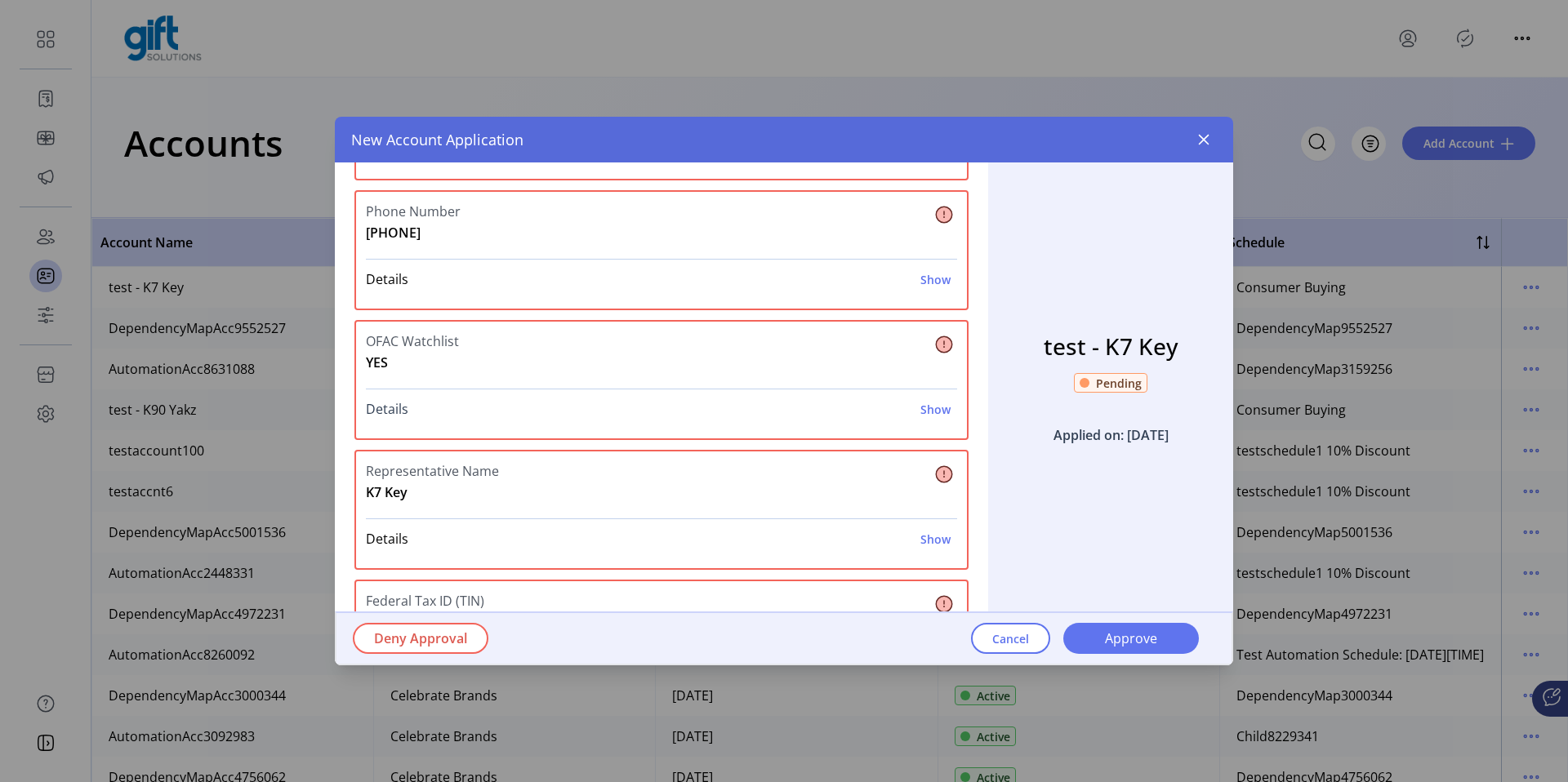 click on "Show" at bounding box center (935, 409) 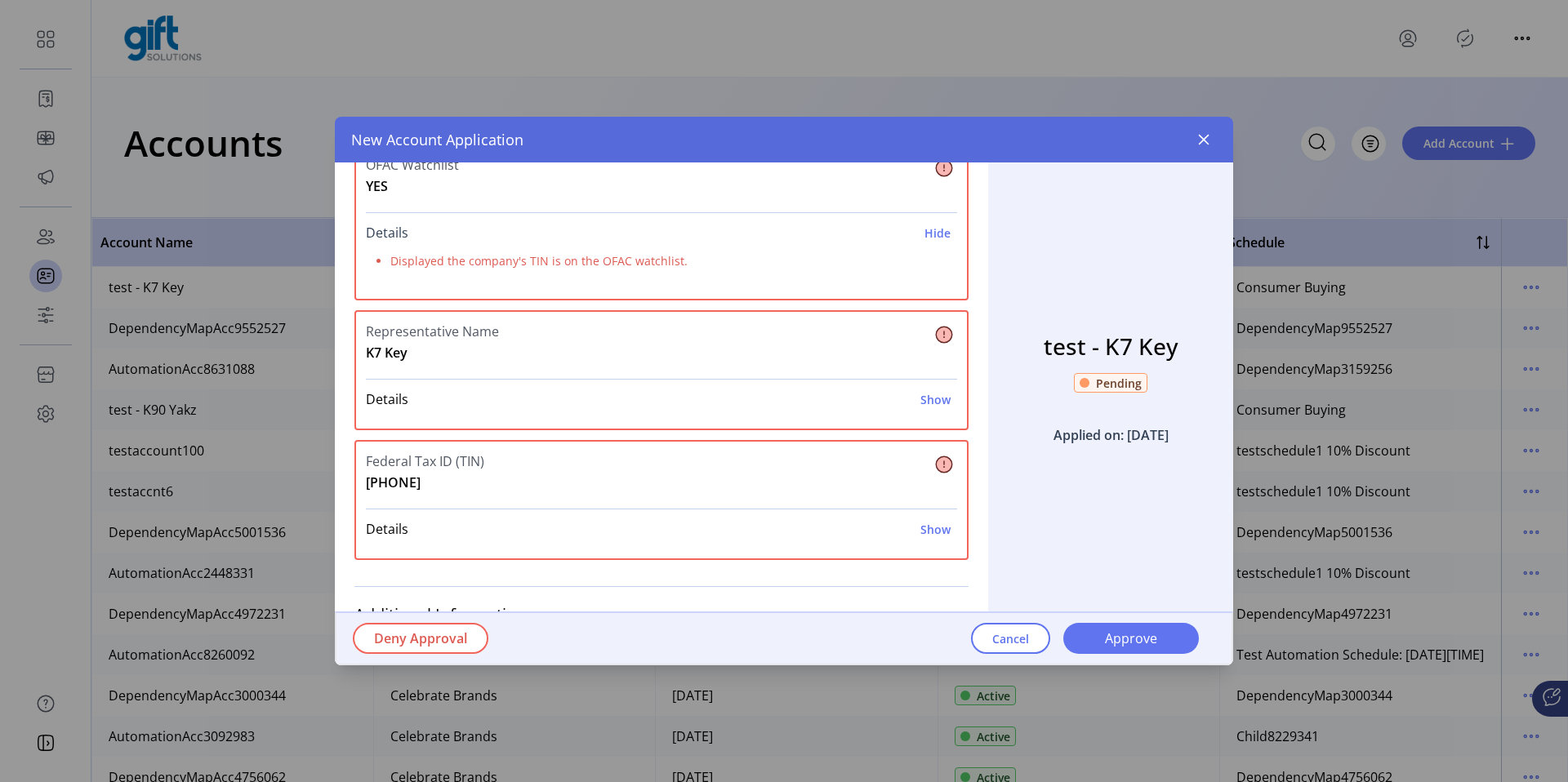 scroll, scrollTop: 836, scrollLeft: 0, axis: vertical 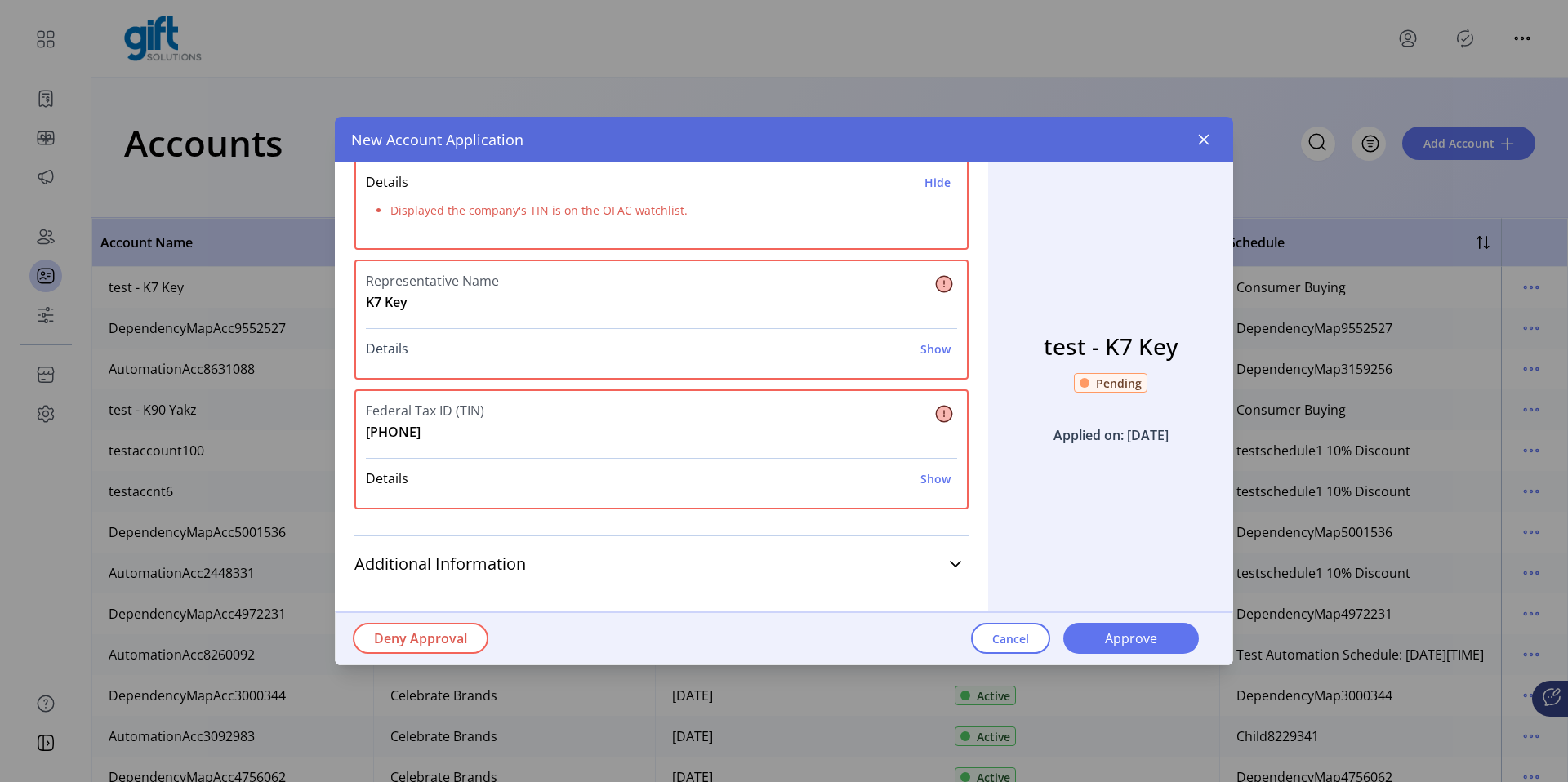 click on "Show" at bounding box center [935, 349] 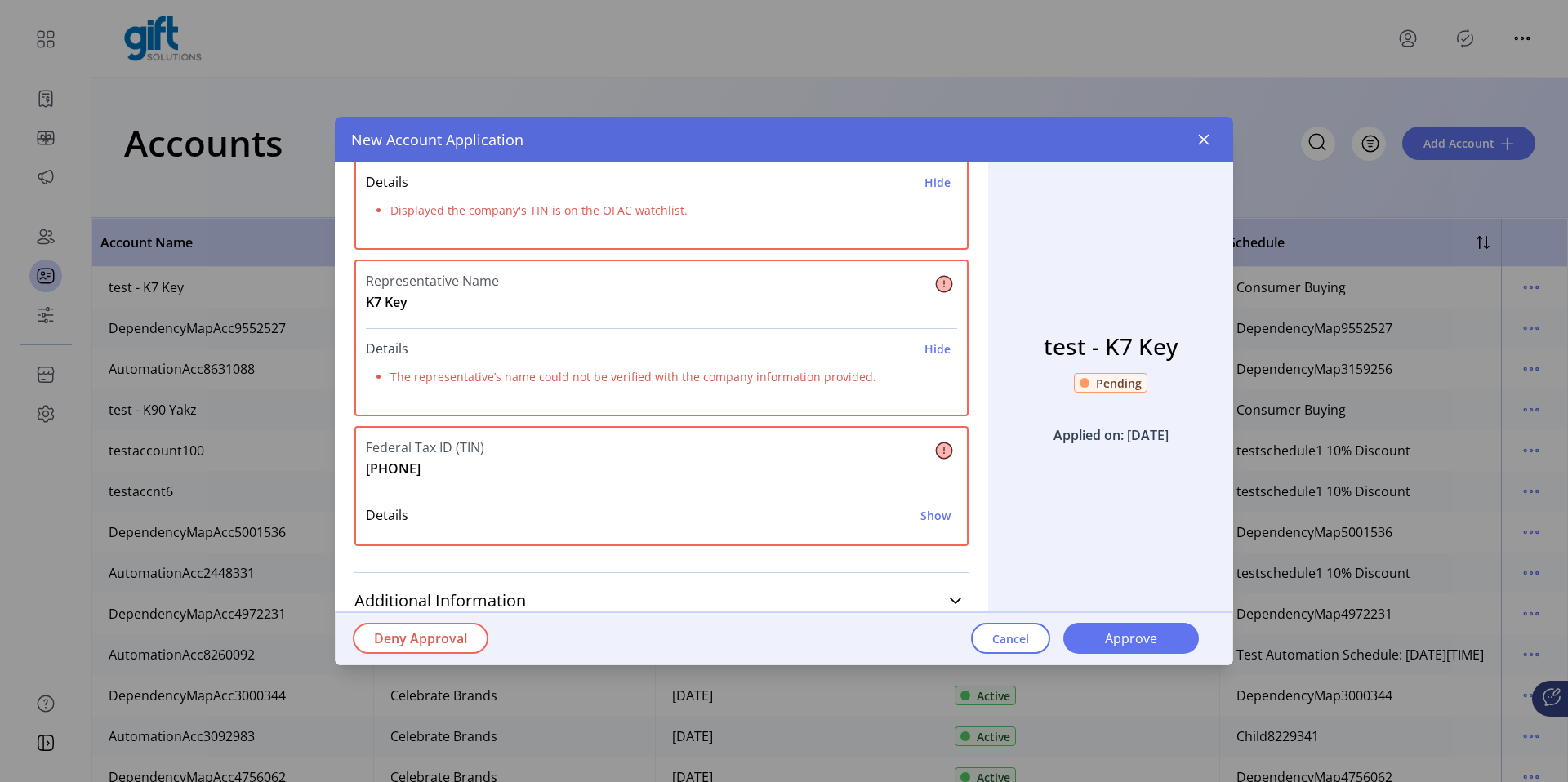 scroll, scrollTop: 873, scrollLeft: 0, axis: vertical 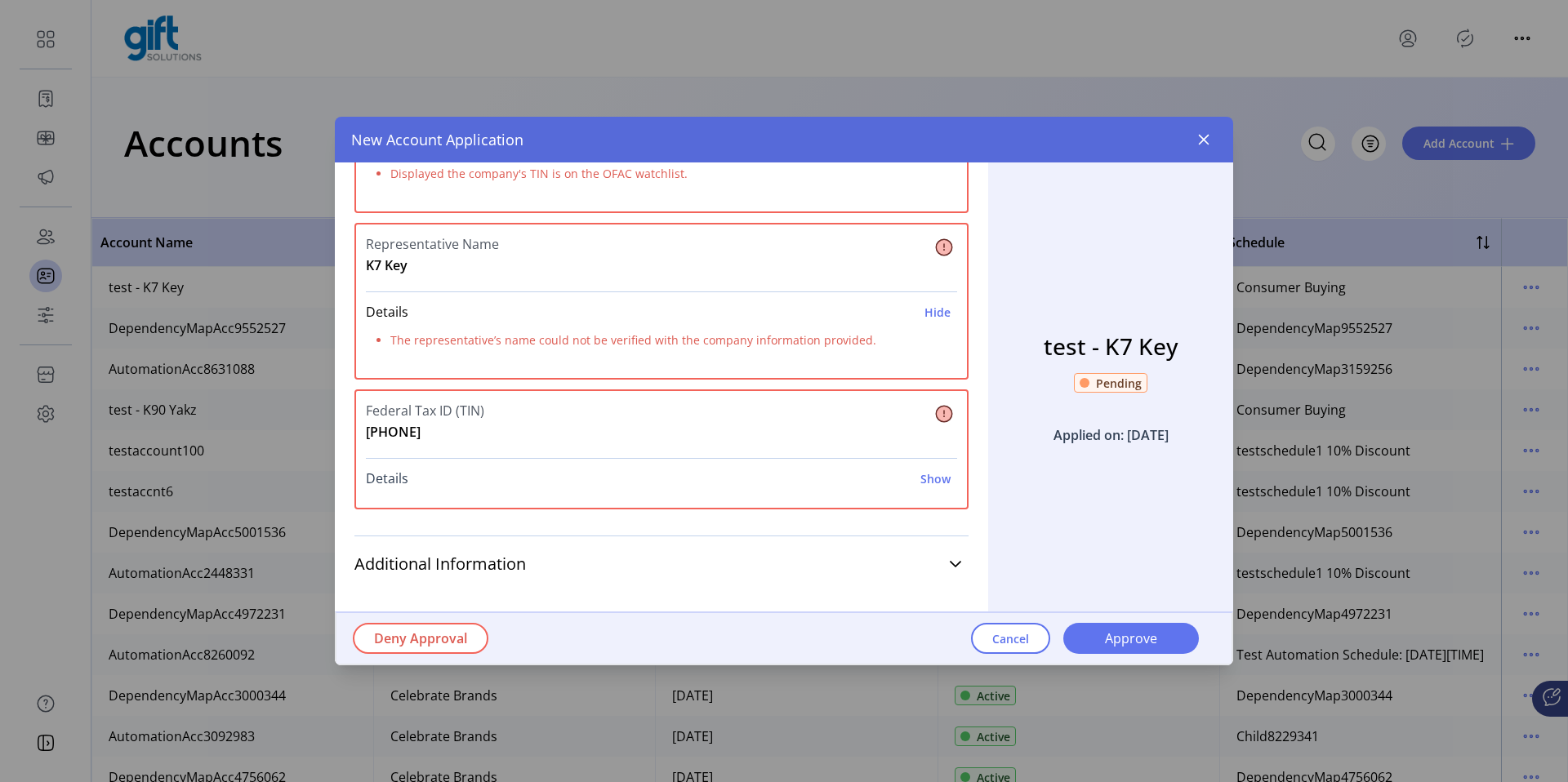 click on "Details   Show" at bounding box center [662, 478] 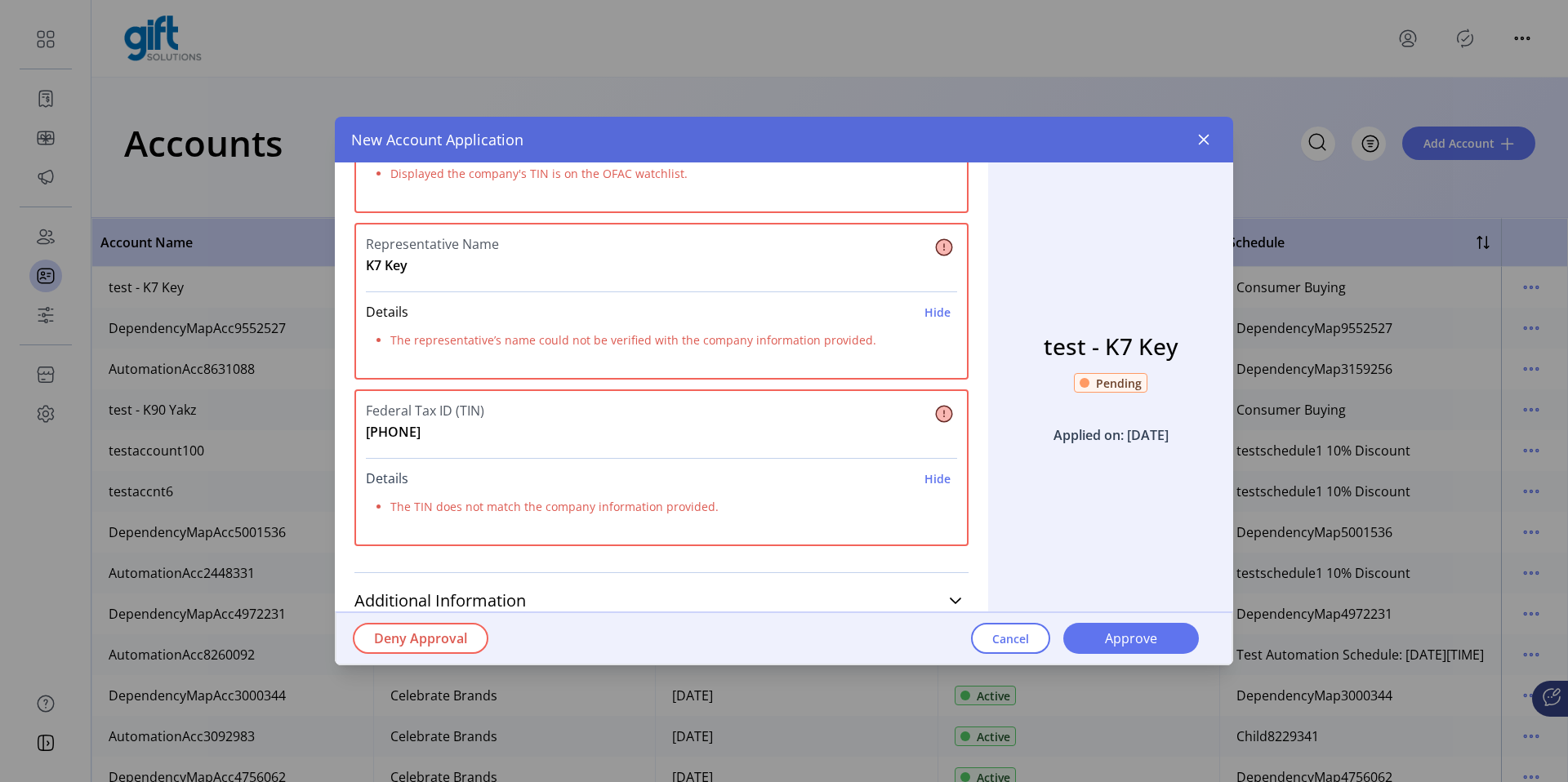 click on "Details   Hide" at bounding box center [662, 478] 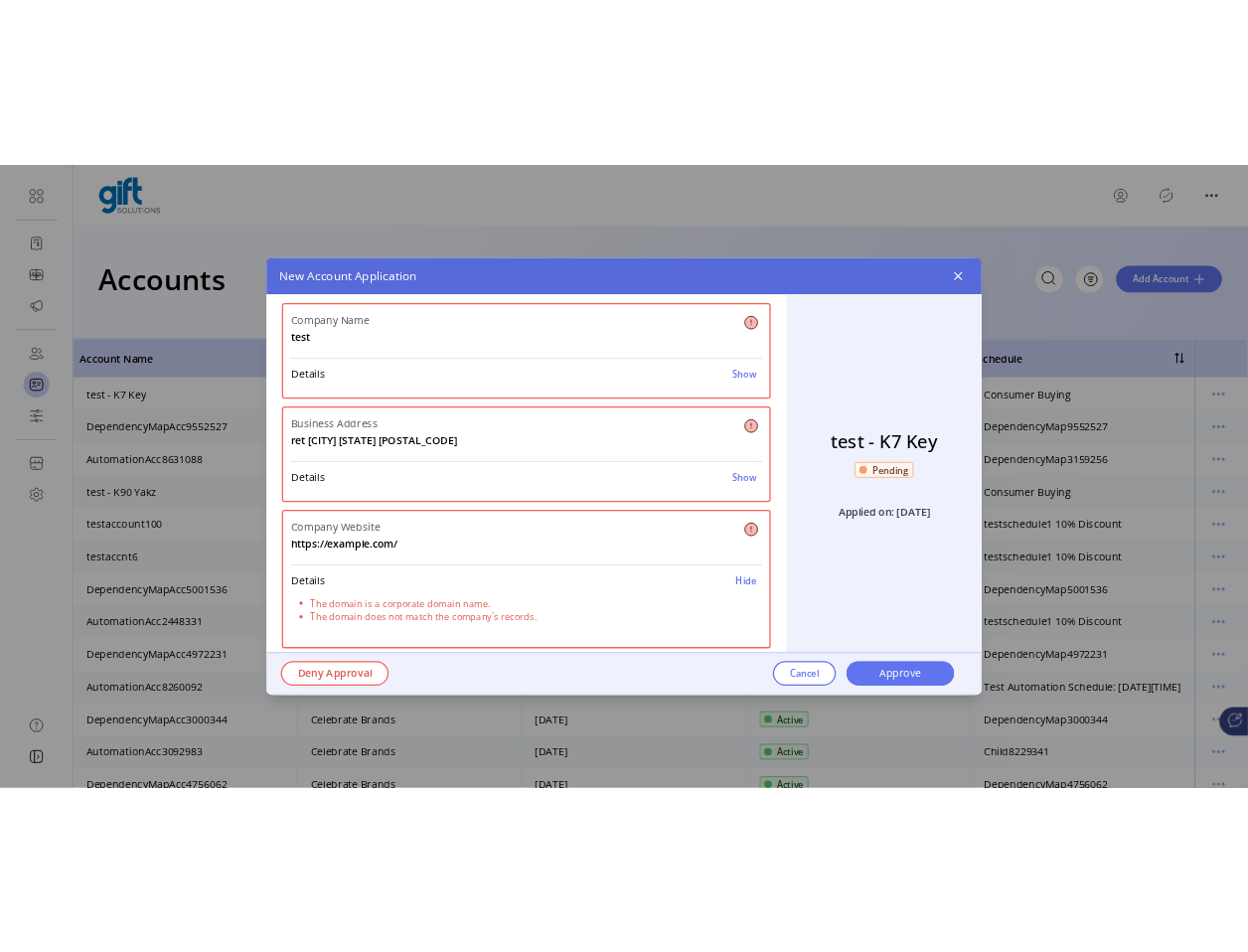scroll, scrollTop: 0, scrollLeft: 0, axis: both 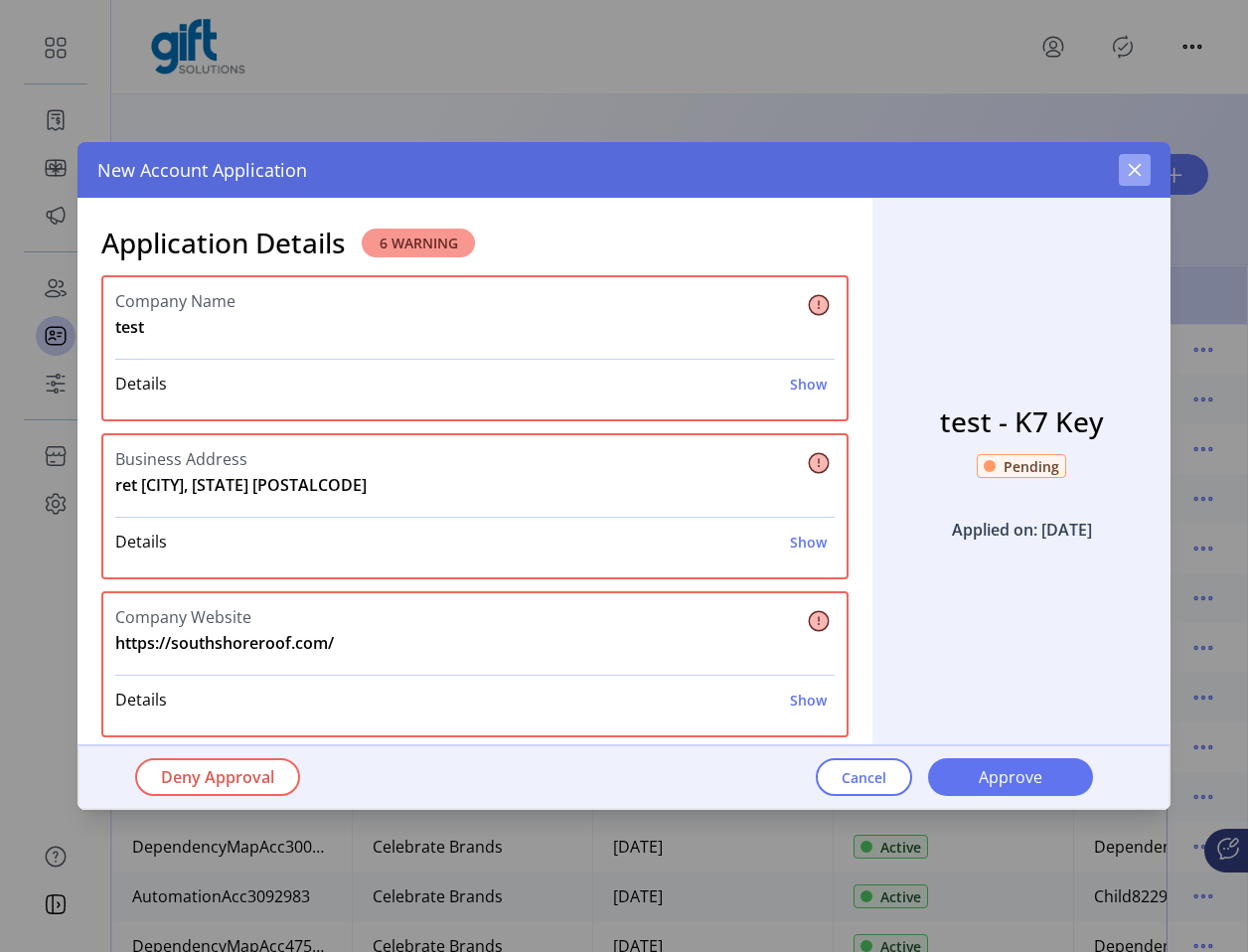 click 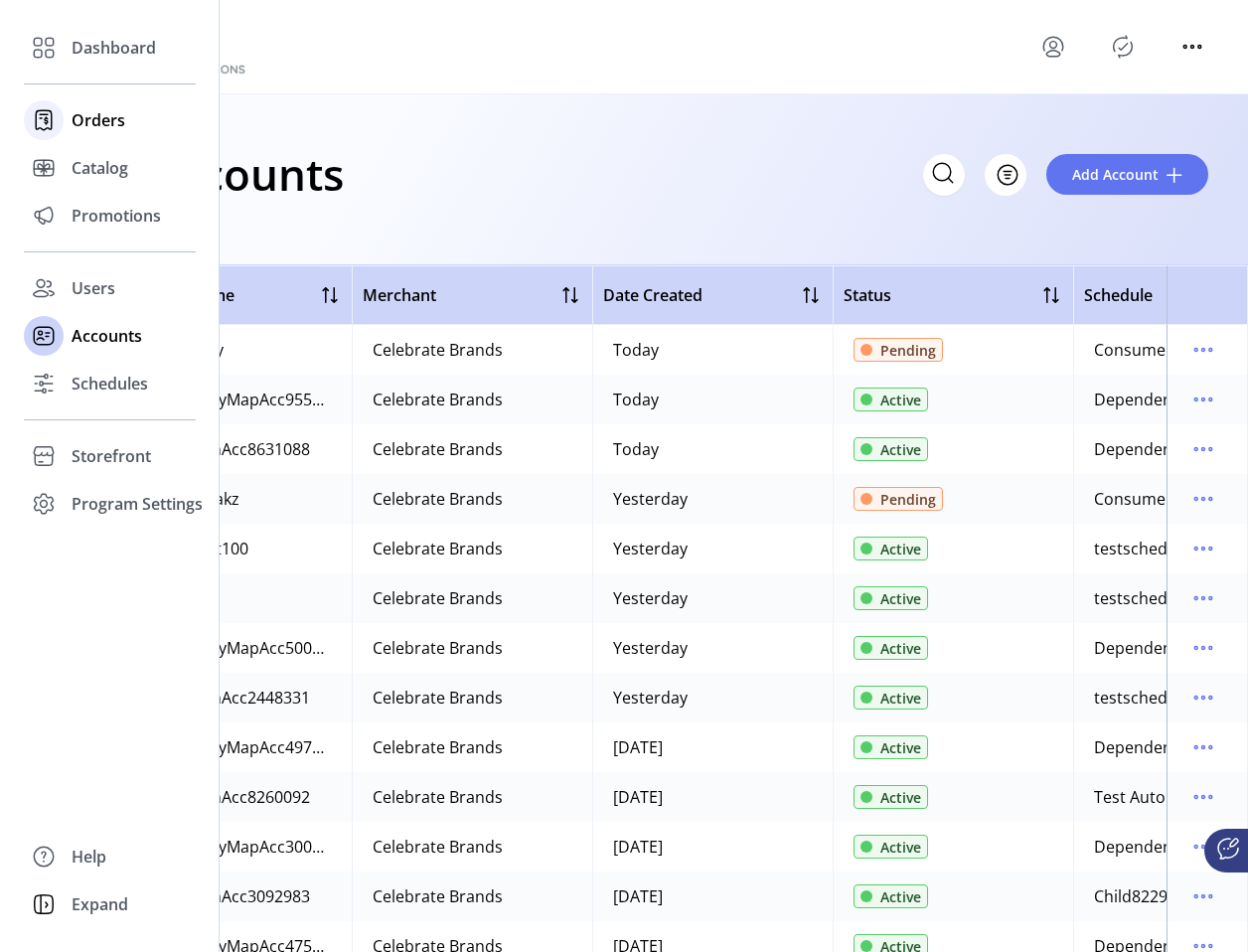 click on "Orders" 